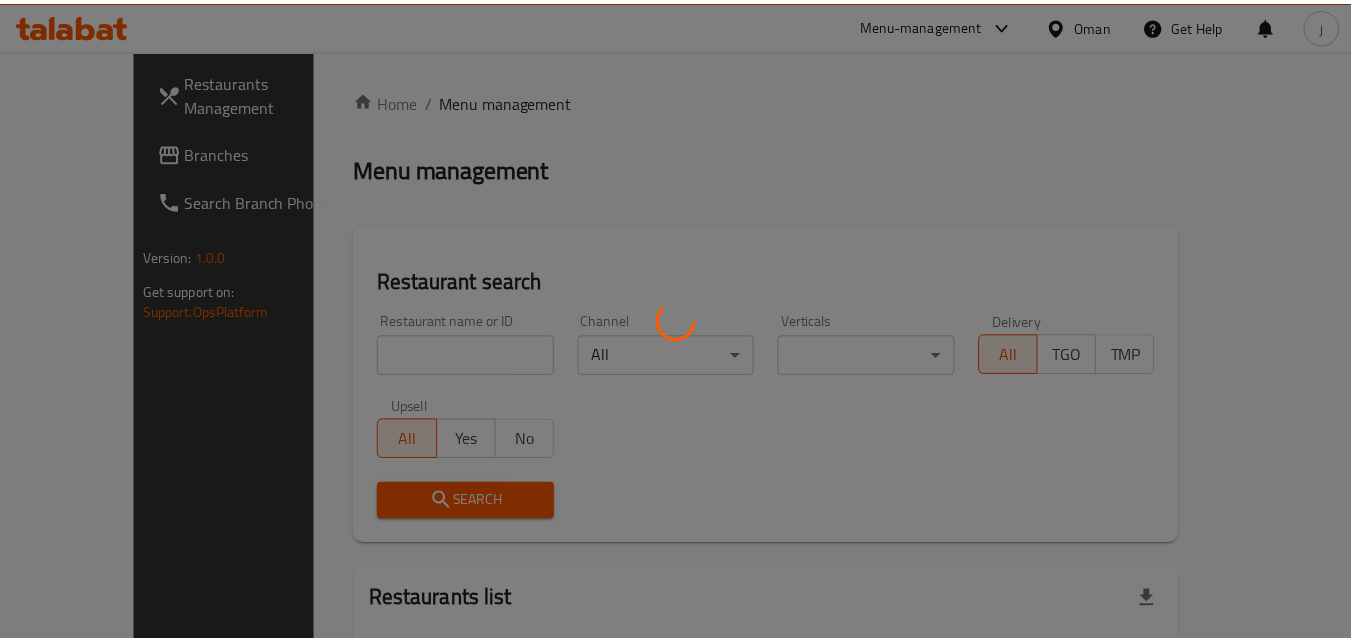 scroll, scrollTop: 0, scrollLeft: 0, axis: both 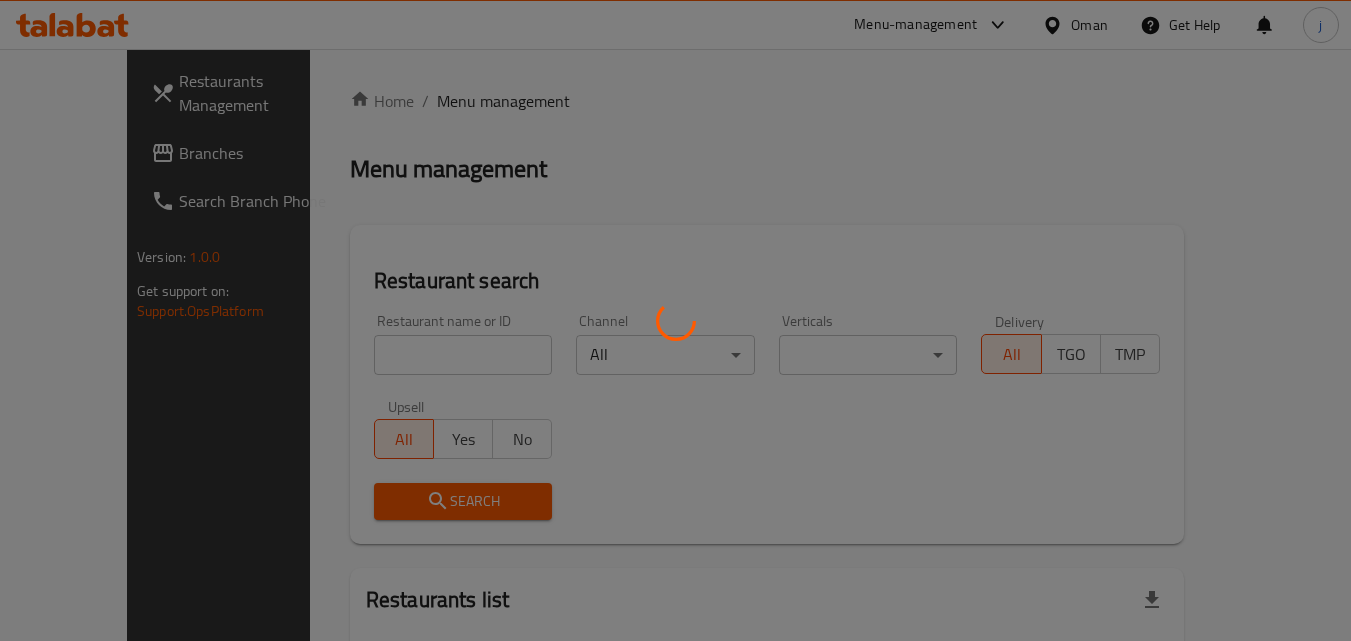 click at bounding box center (675, 320) 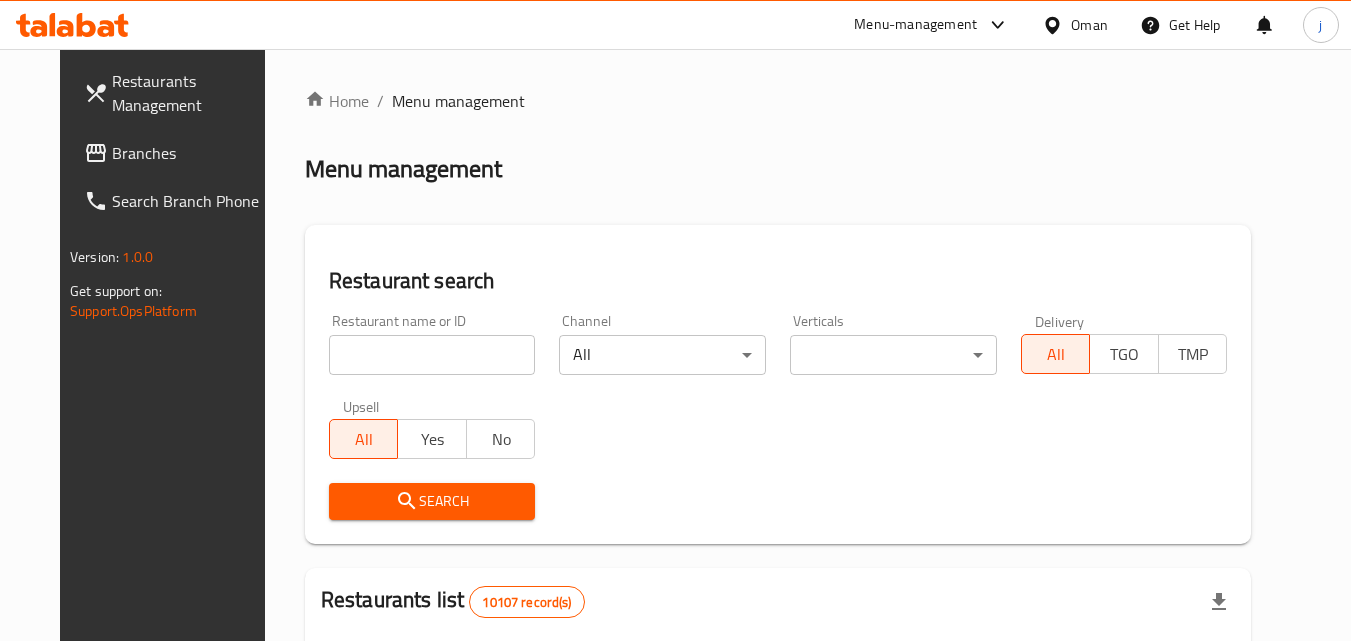 click on "Branches" at bounding box center (191, 153) 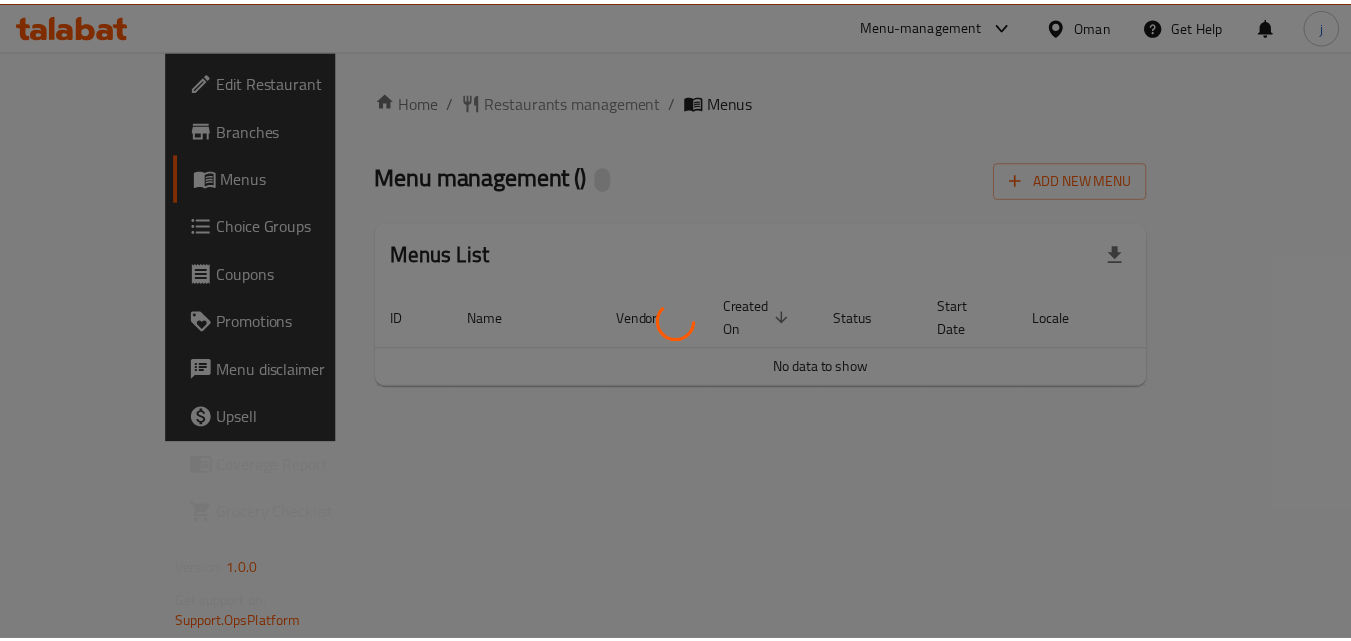 scroll, scrollTop: 0, scrollLeft: 0, axis: both 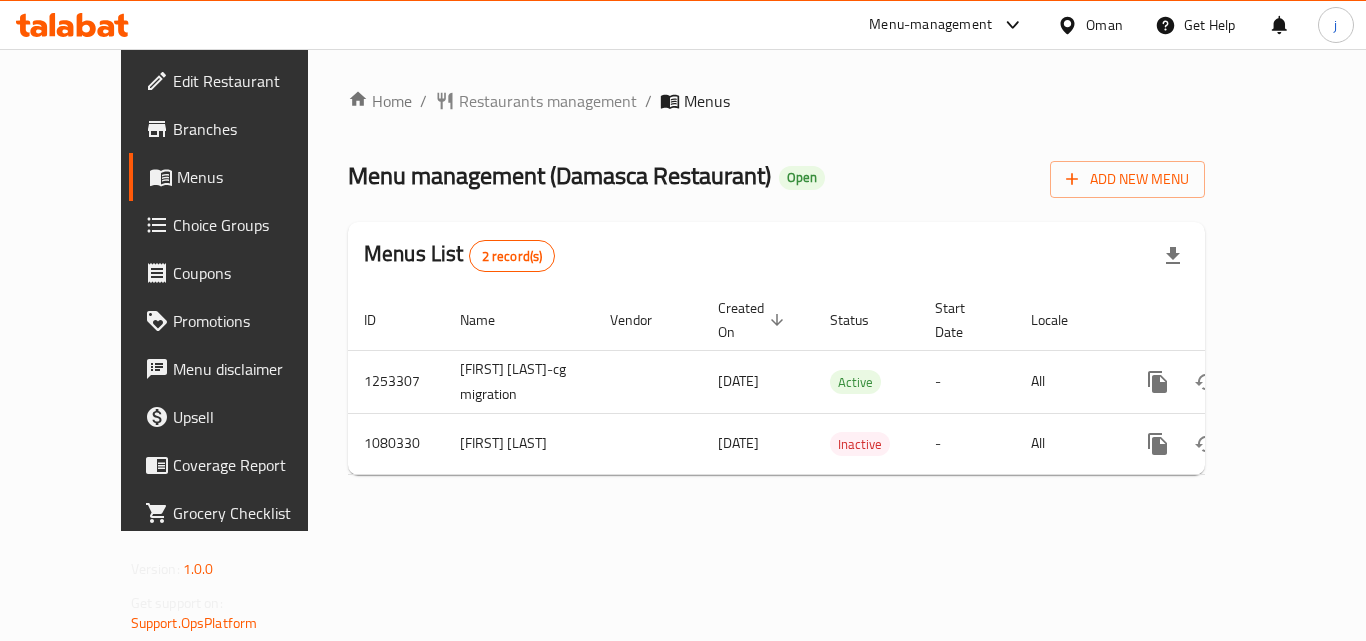click 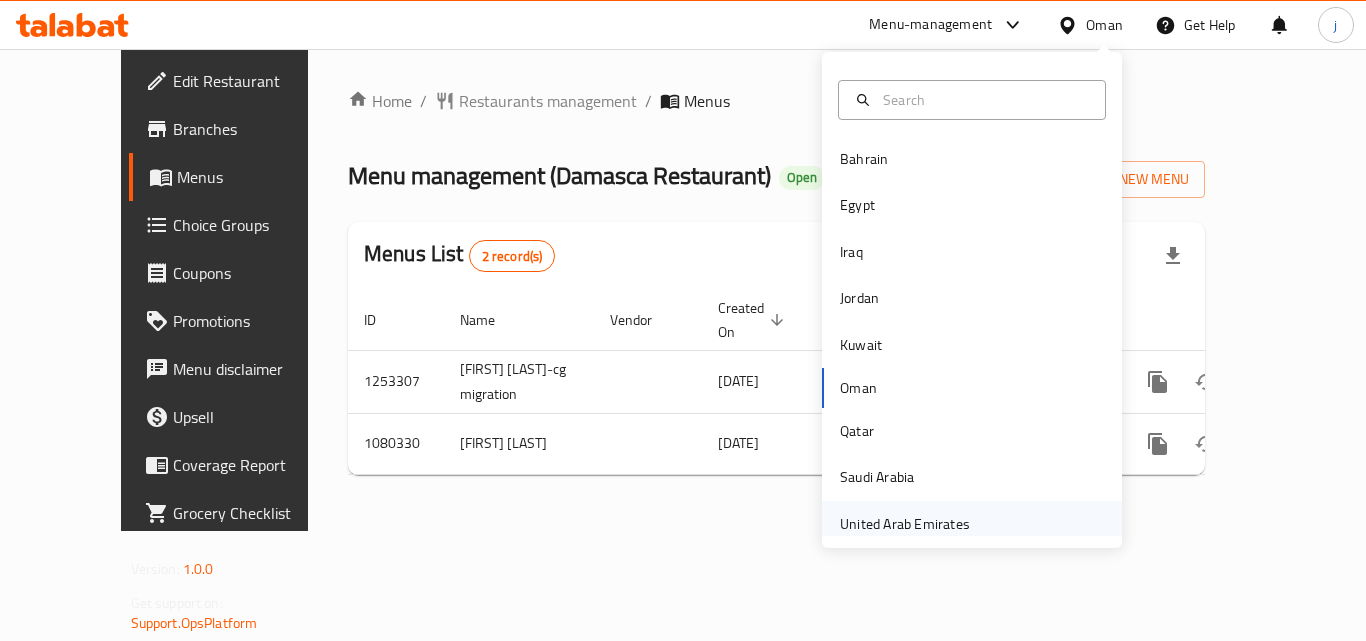 click on "United Arab Emirates" at bounding box center [905, 524] 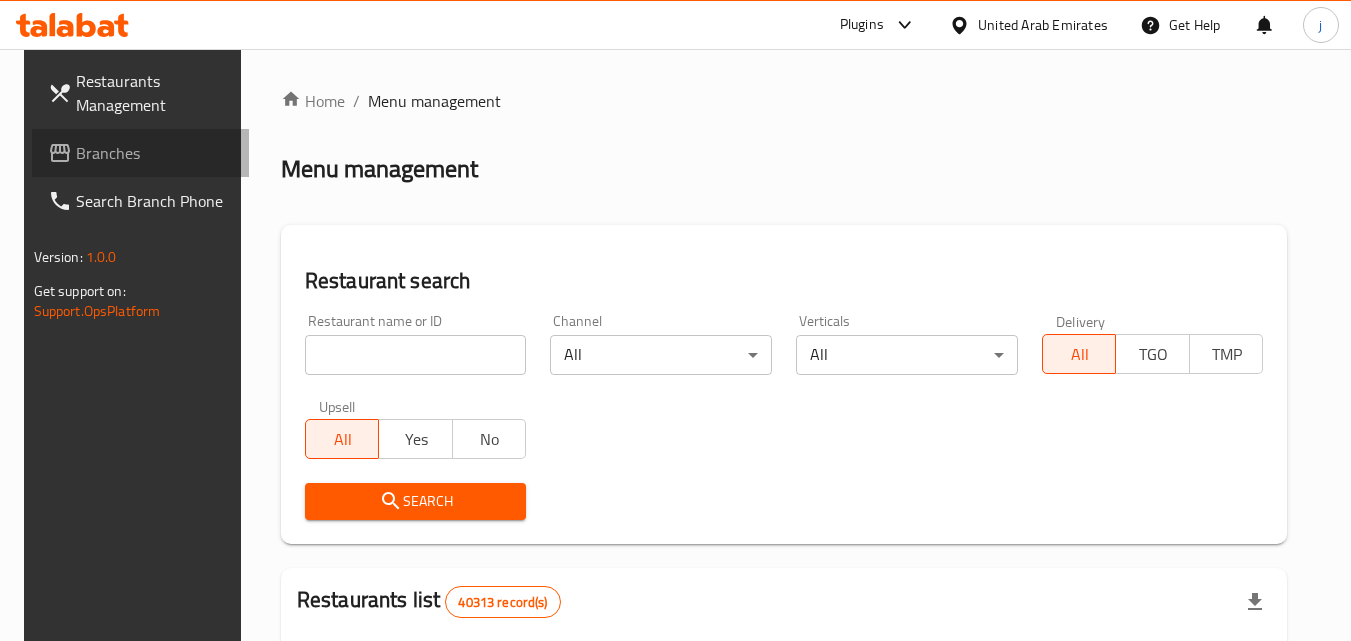 click on "Branches" at bounding box center (155, 153) 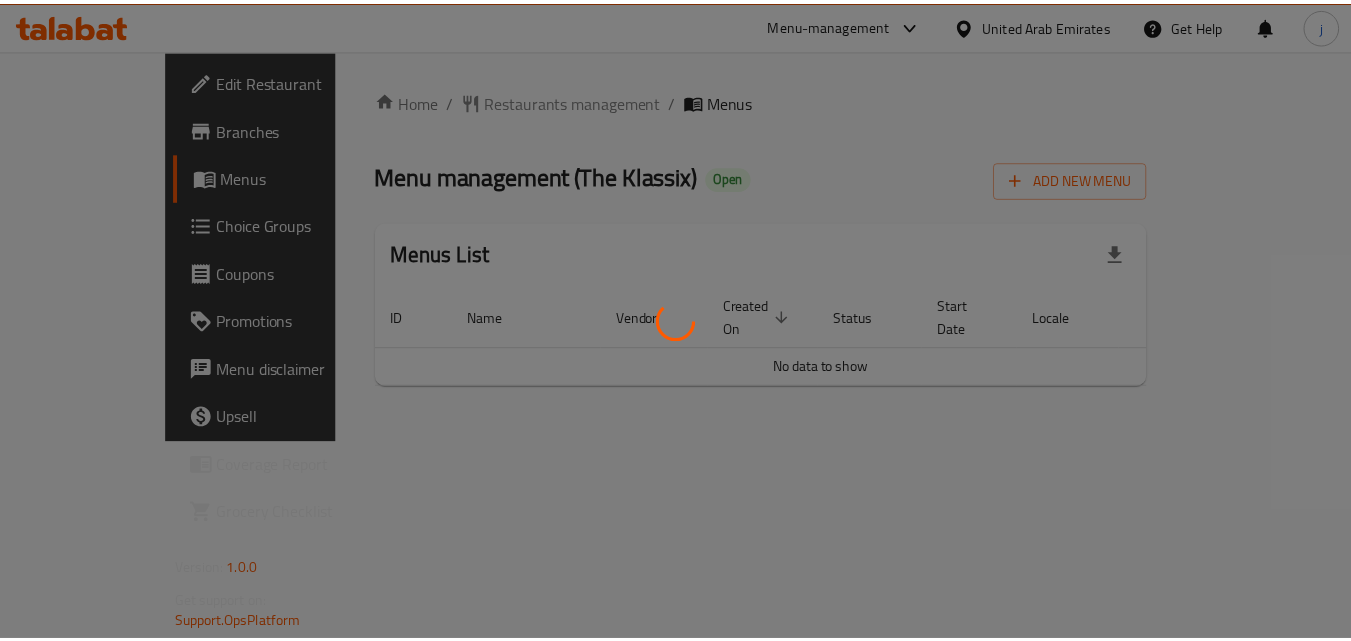 scroll, scrollTop: 0, scrollLeft: 0, axis: both 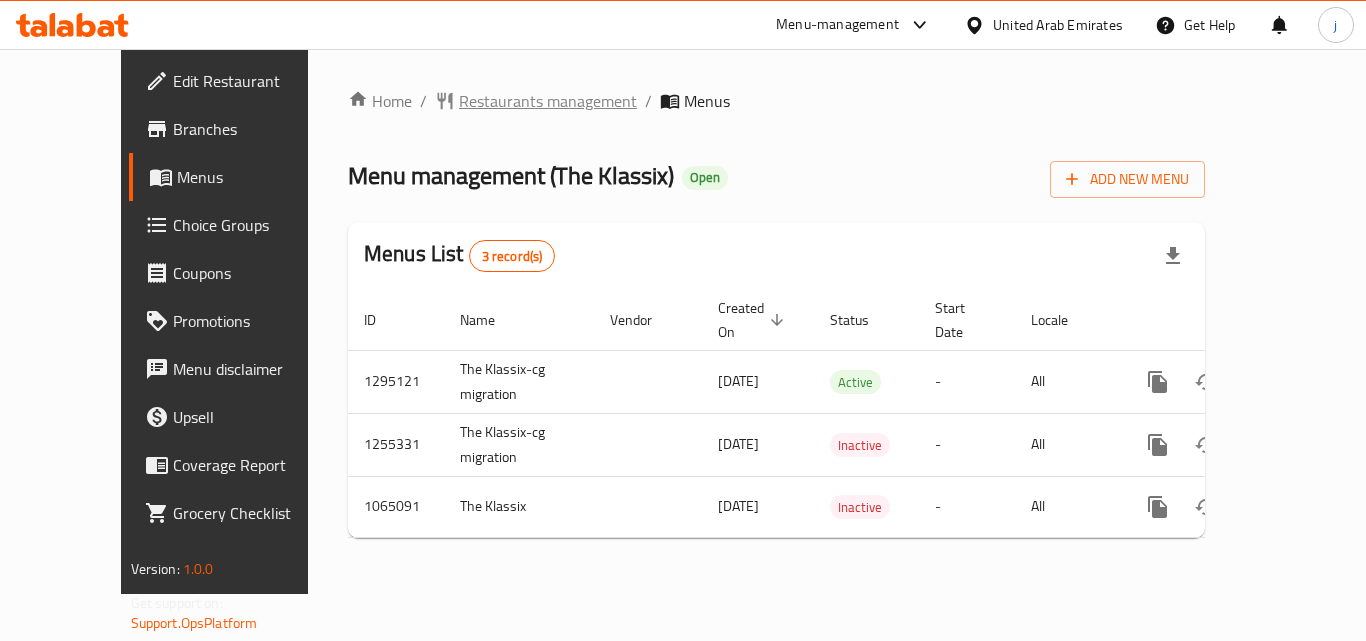 click on "Restaurants management" at bounding box center [548, 101] 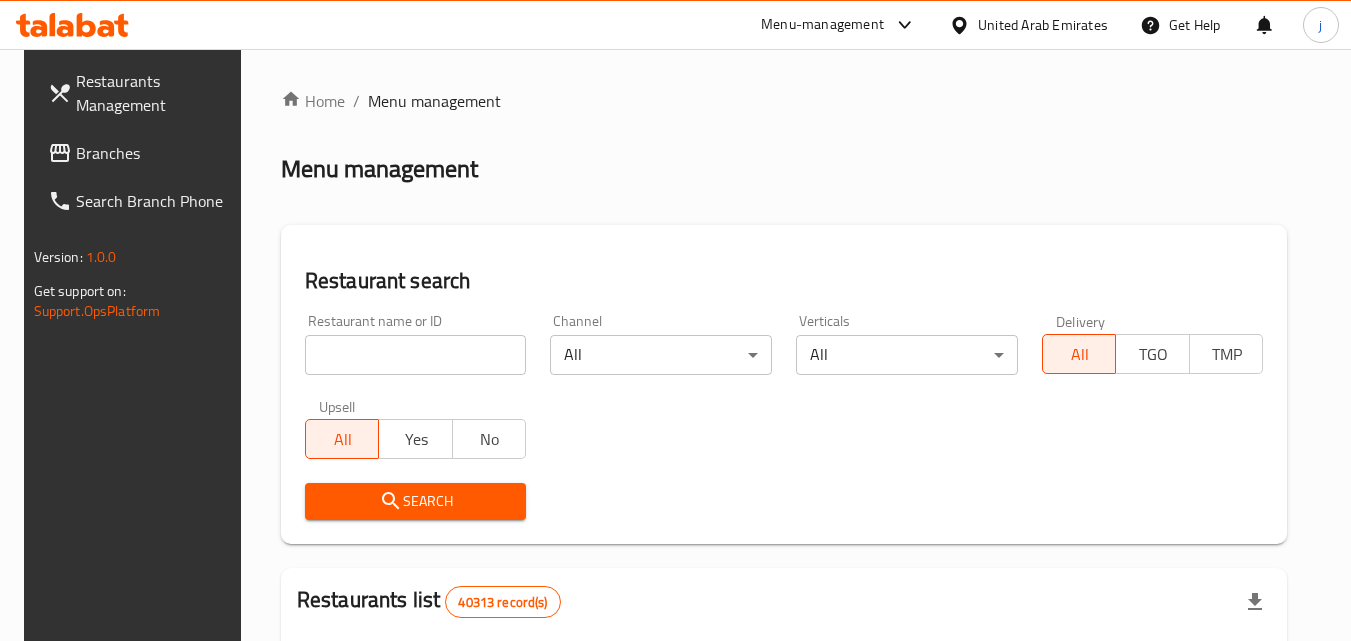 click on "Branches" at bounding box center [155, 153] 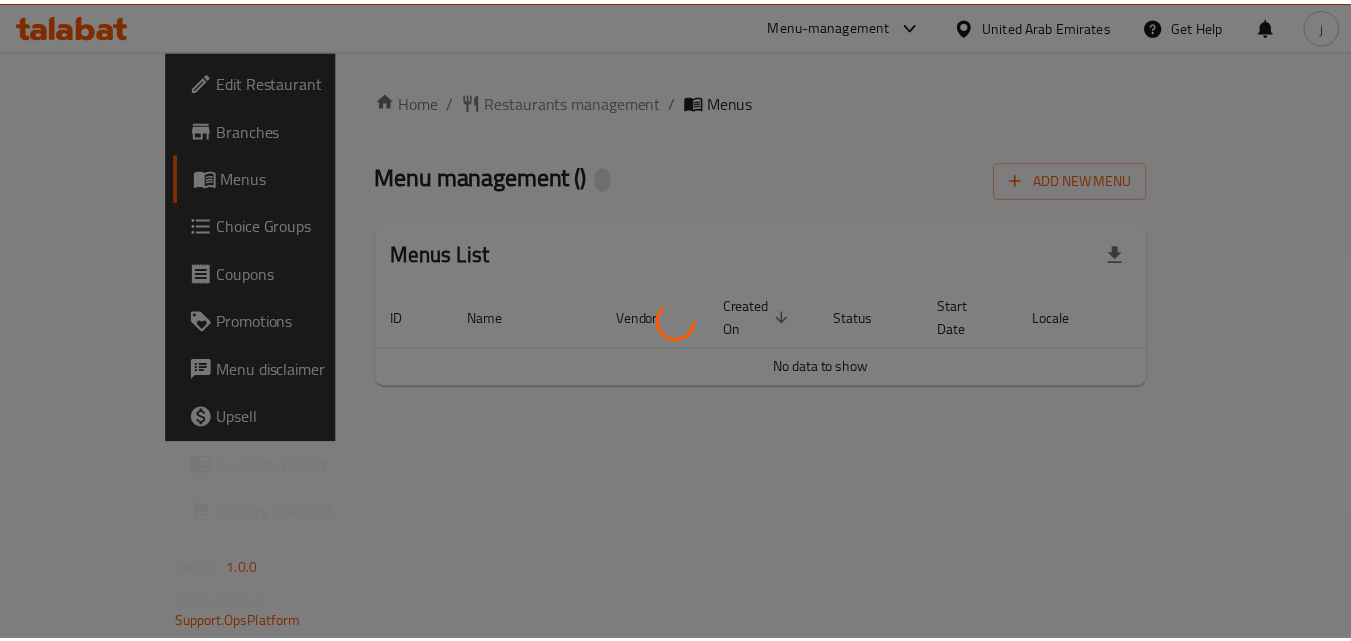 scroll, scrollTop: 0, scrollLeft: 0, axis: both 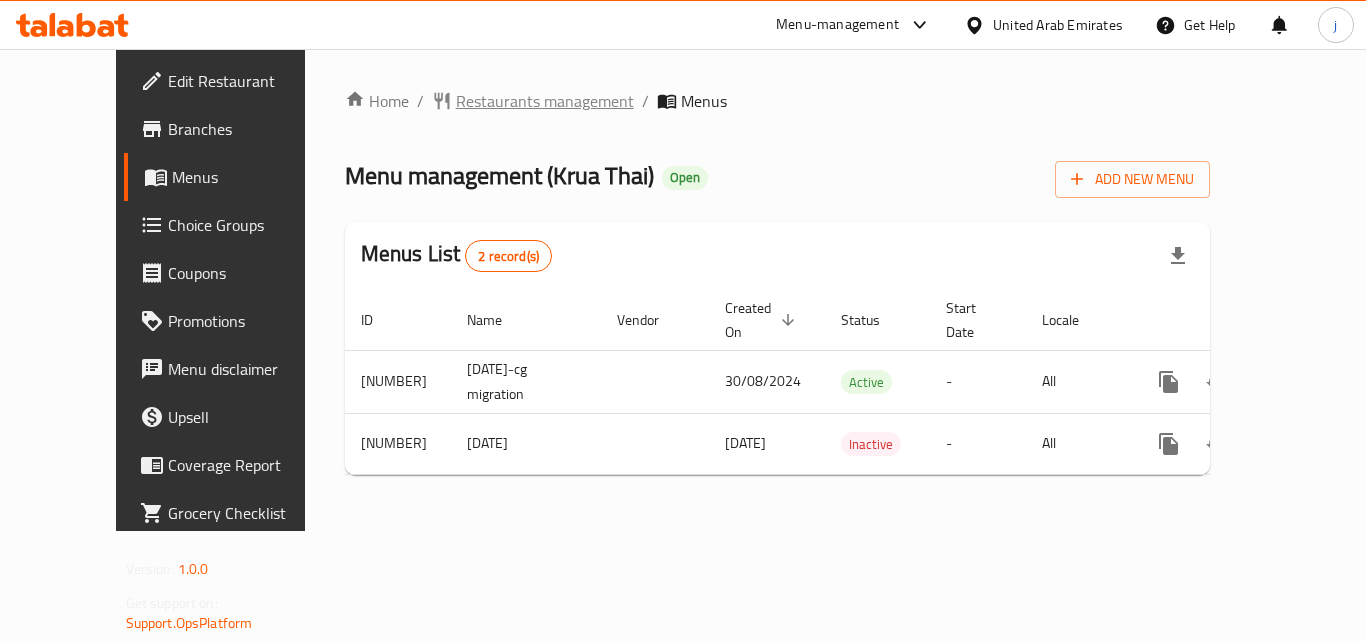 click on "Restaurants management" at bounding box center (545, 101) 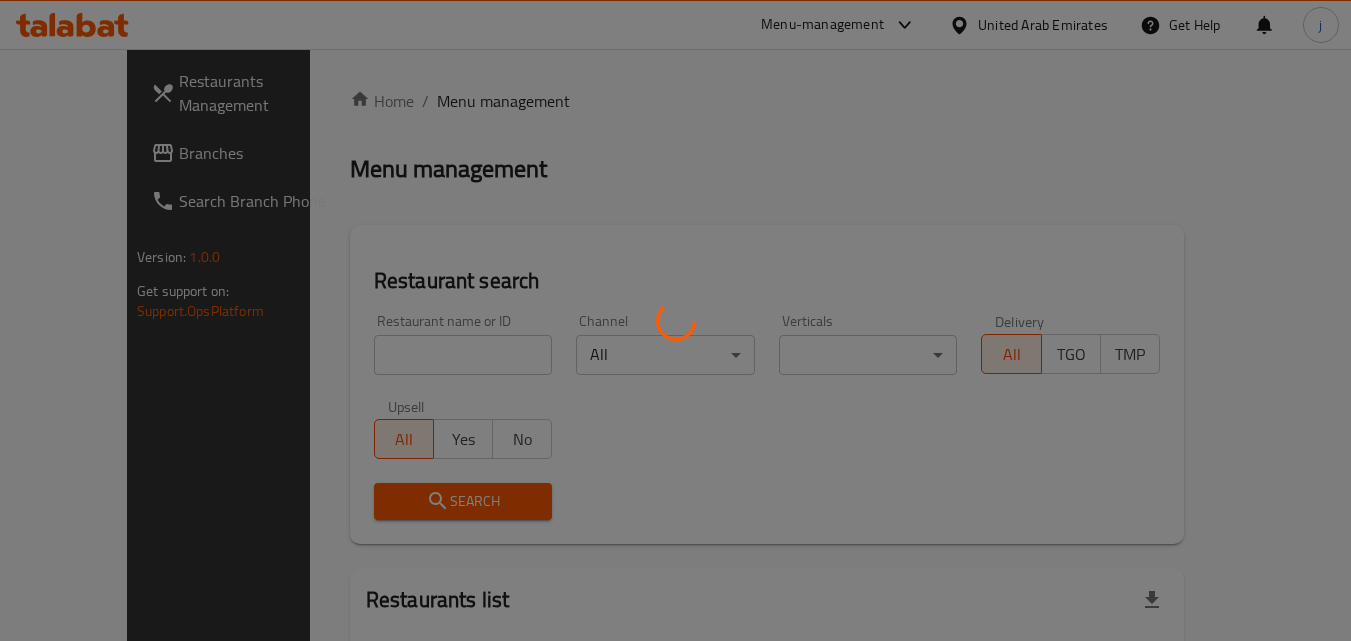click at bounding box center (675, 320) 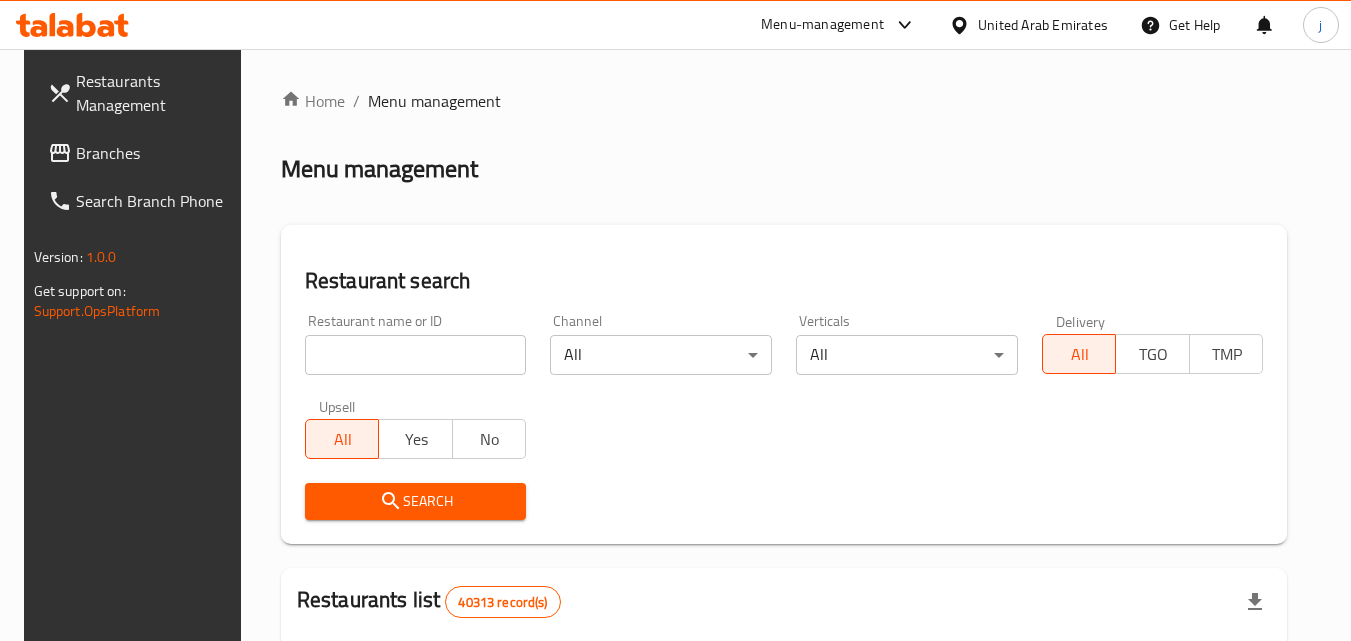 click on "Branches" at bounding box center [155, 153] 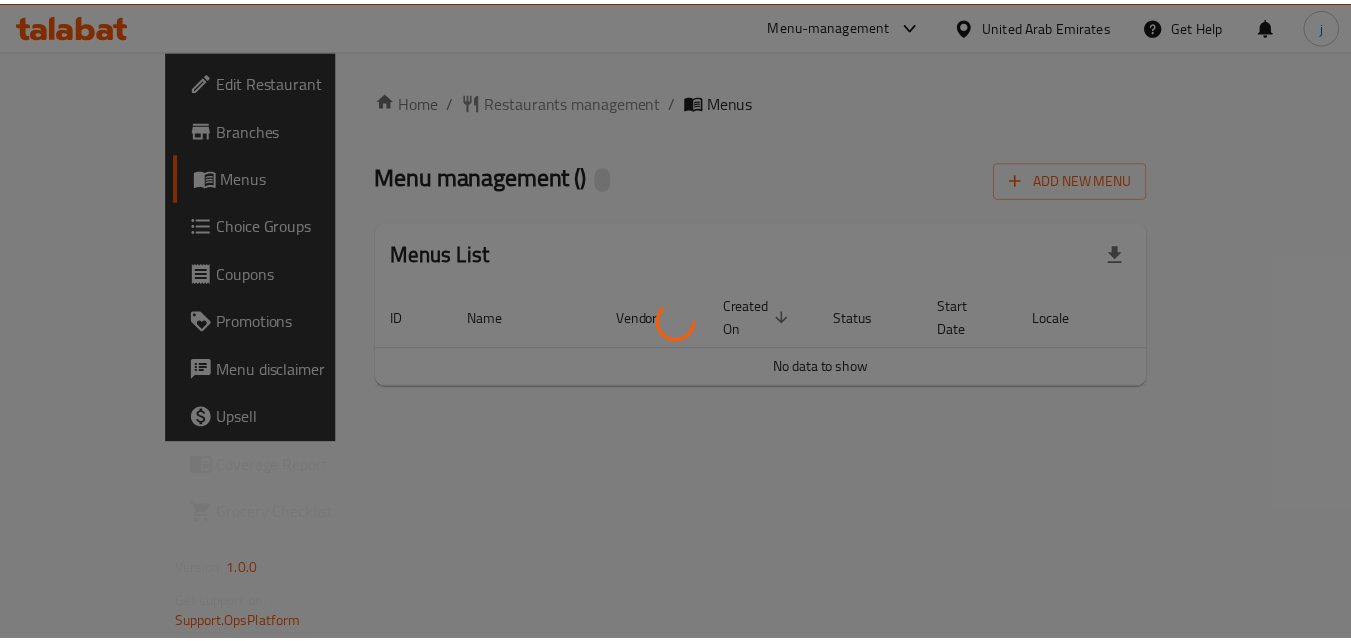 scroll, scrollTop: 0, scrollLeft: 0, axis: both 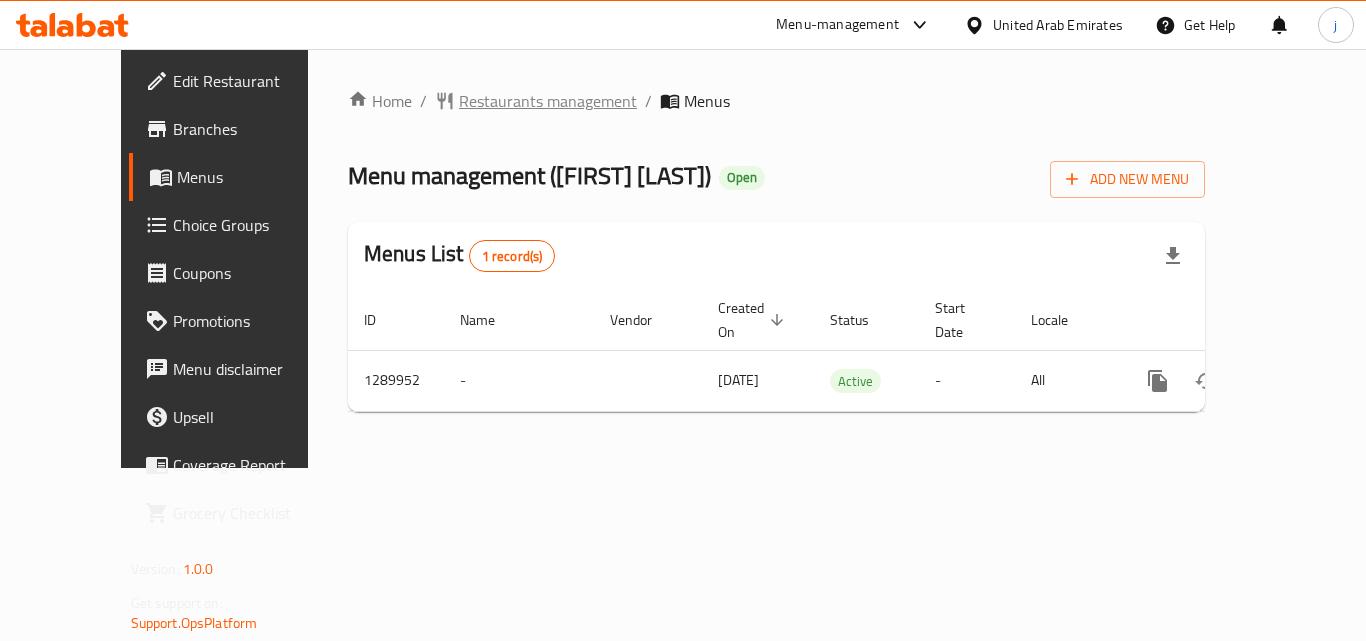 click on "Restaurants management" at bounding box center [548, 101] 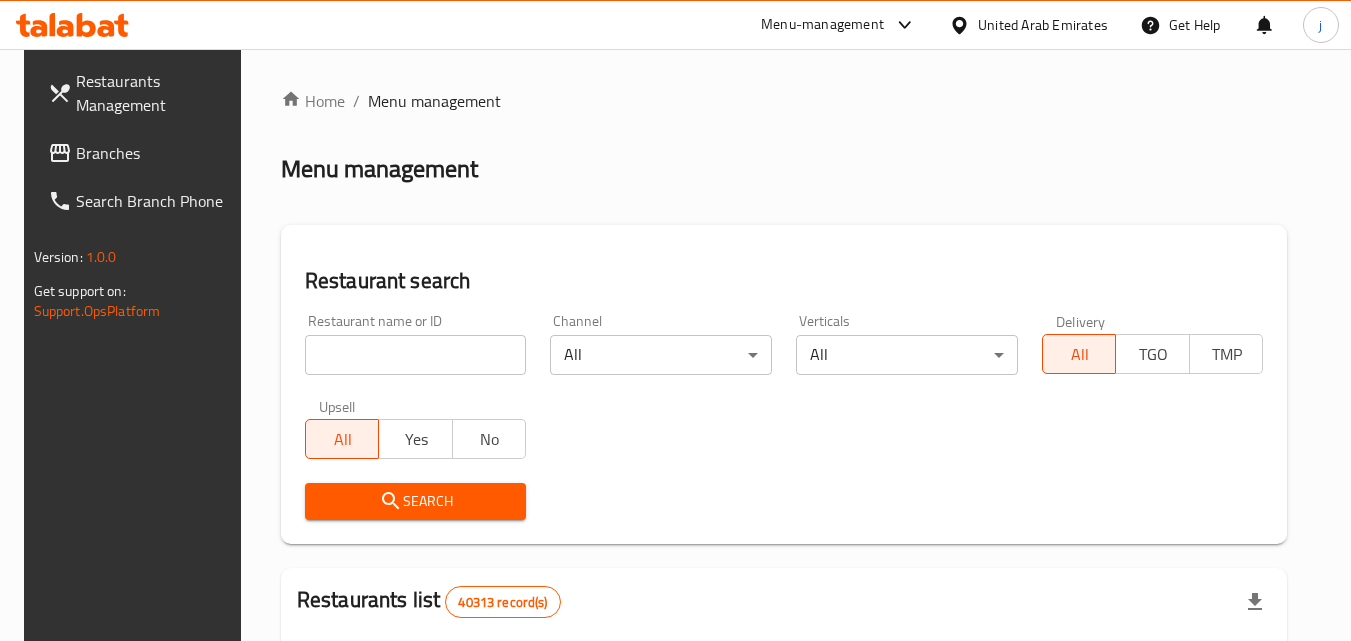 click on "Branches" at bounding box center (141, 153) 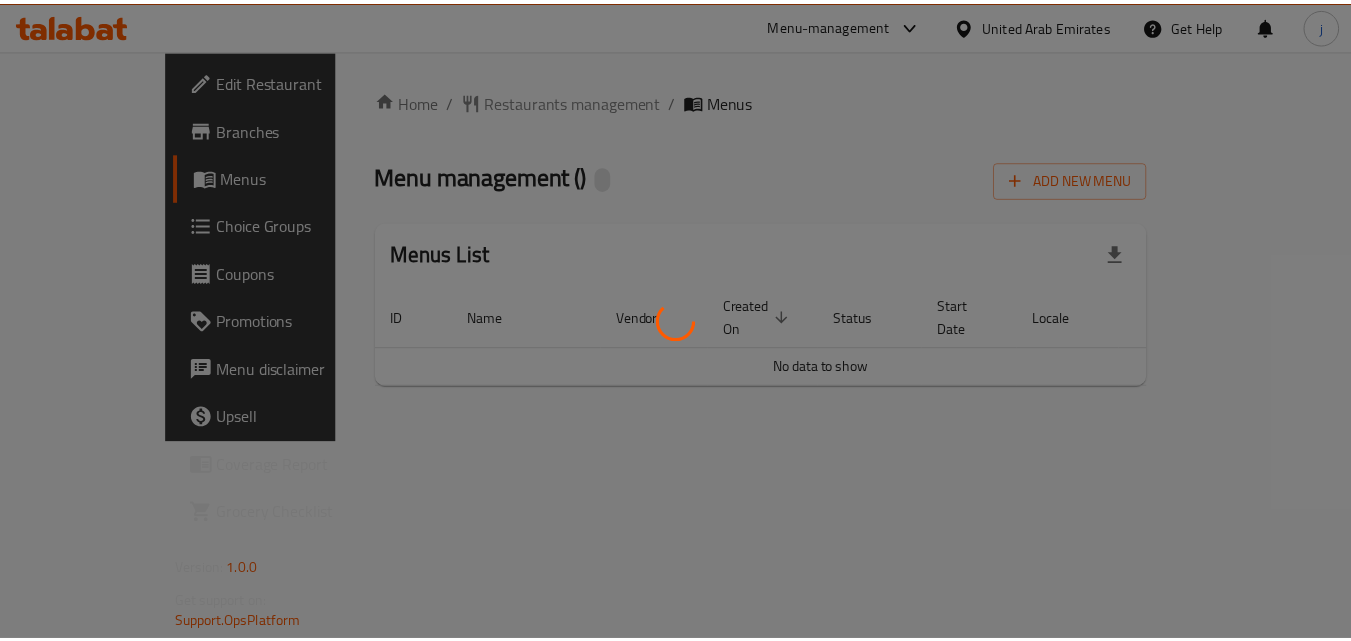 scroll, scrollTop: 0, scrollLeft: 0, axis: both 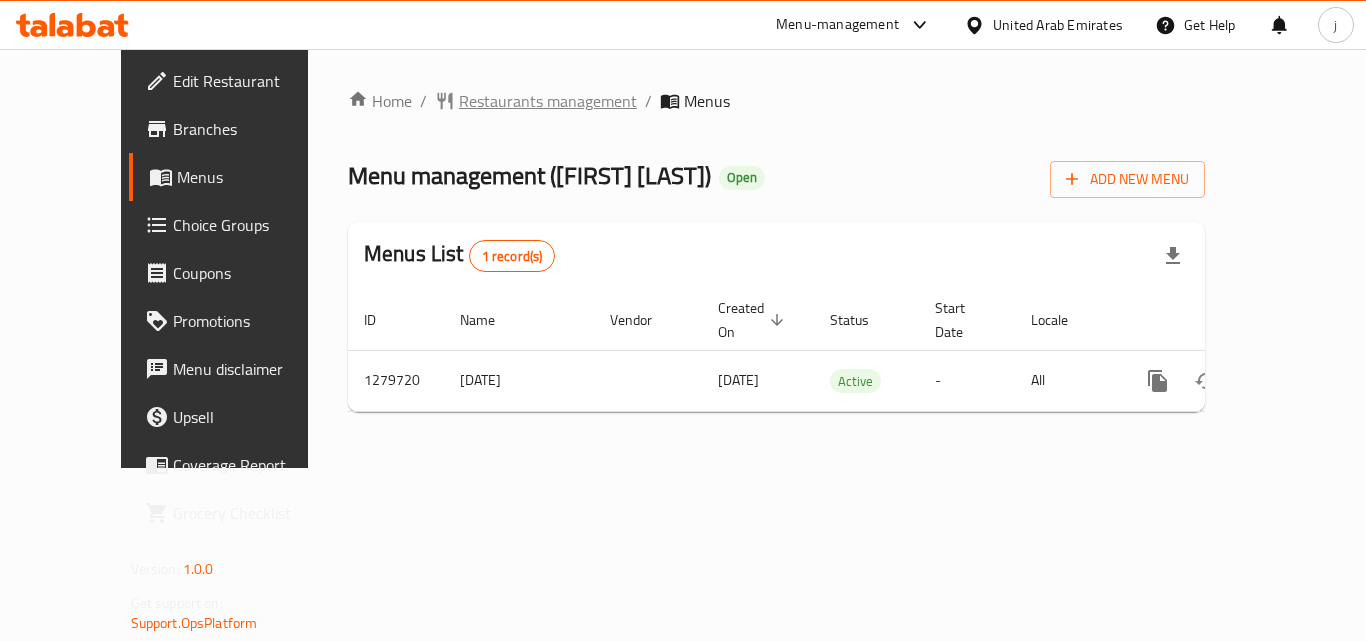 click on "Restaurants management" at bounding box center [548, 101] 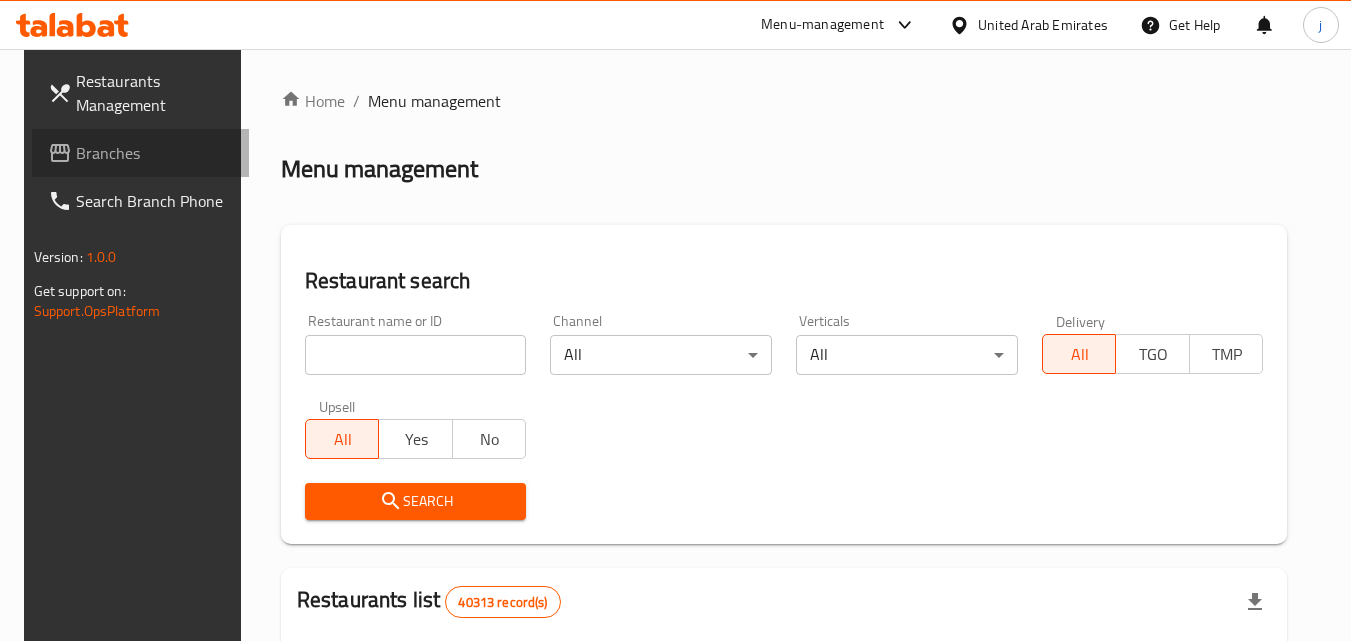 click on "Branches" at bounding box center (155, 153) 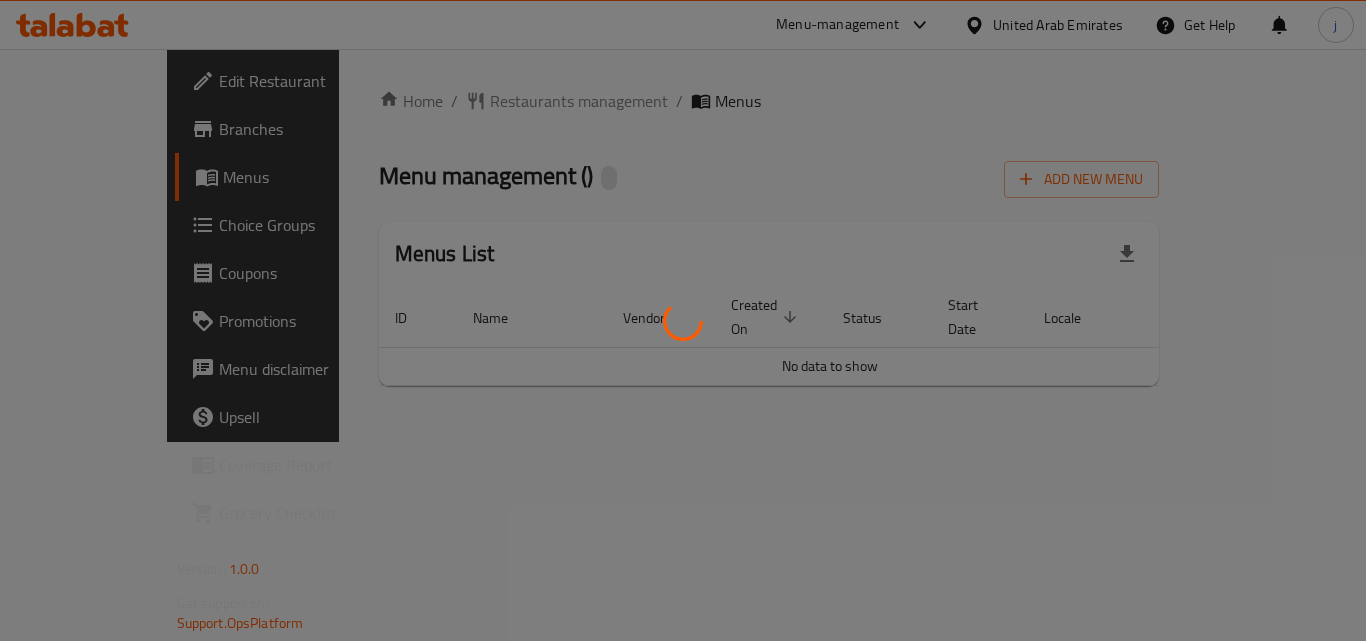 scroll, scrollTop: 0, scrollLeft: 0, axis: both 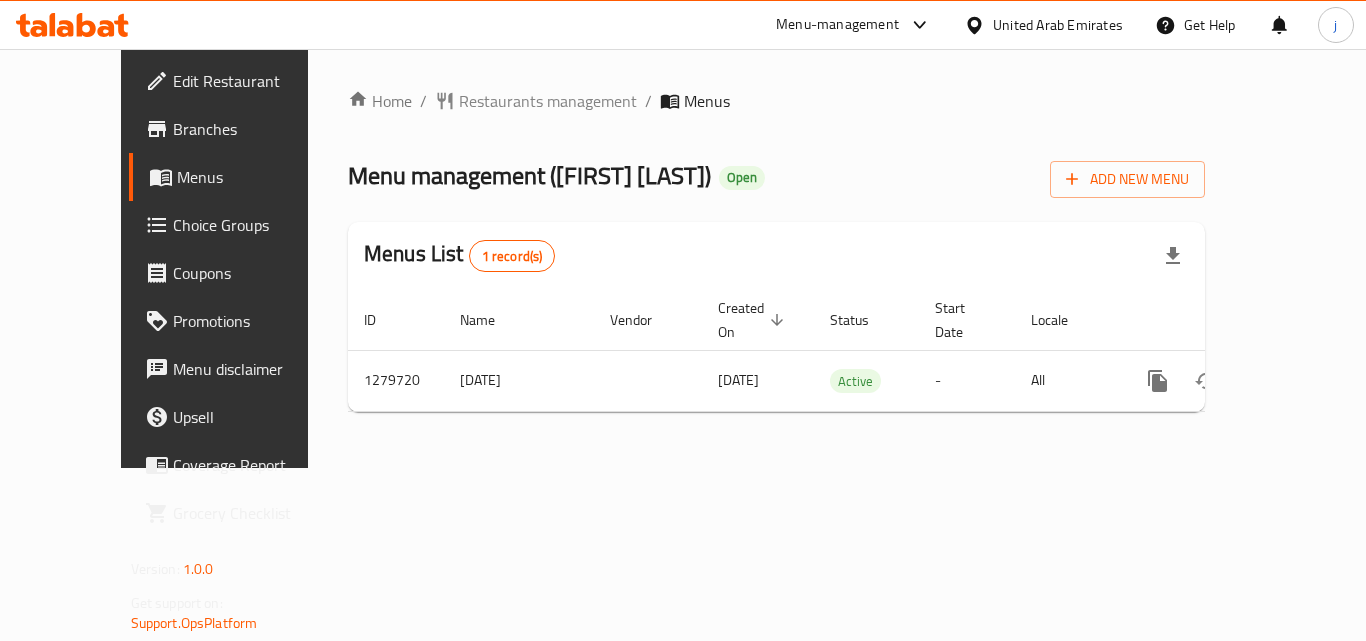 click on "Edit Restaurant" at bounding box center [253, 81] 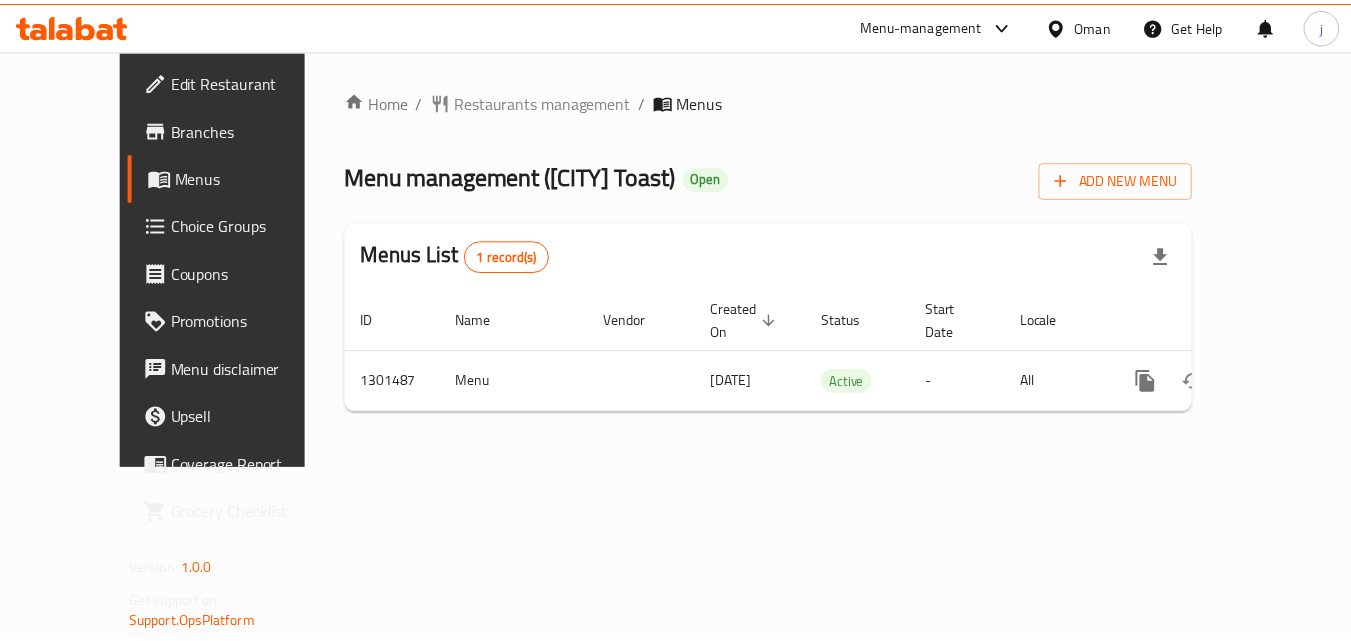 scroll, scrollTop: 0, scrollLeft: 0, axis: both 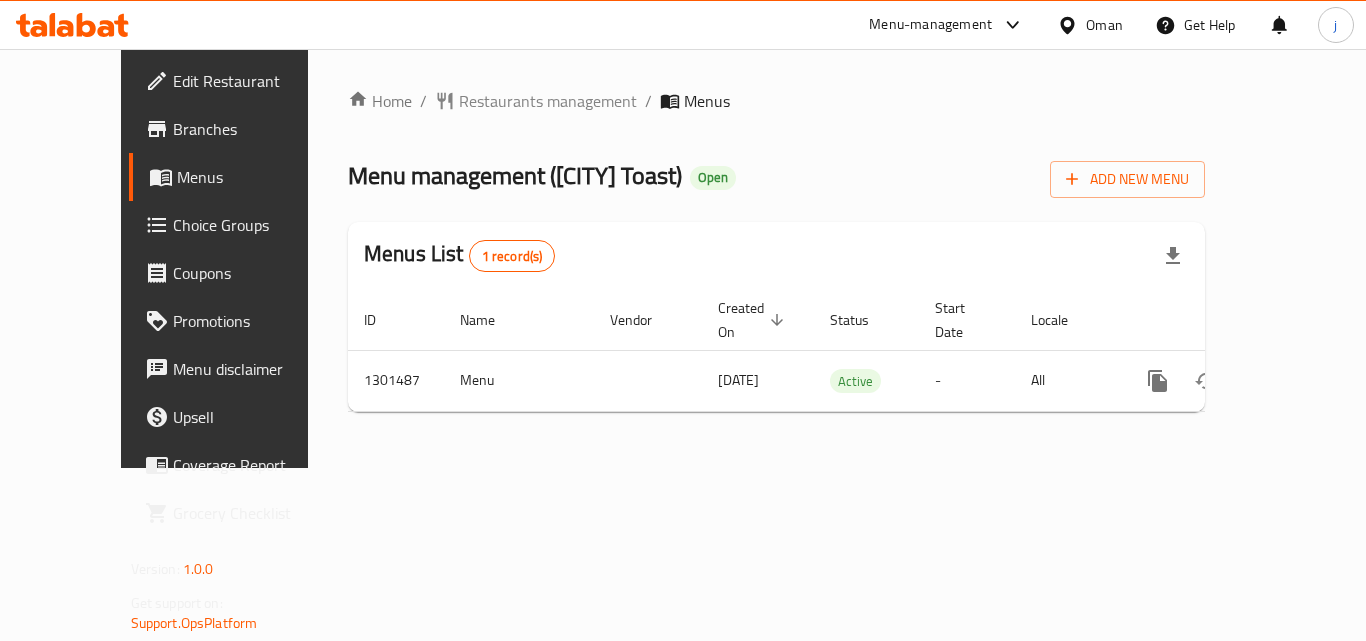click on "Oman" at bounding box center [1090, 25] 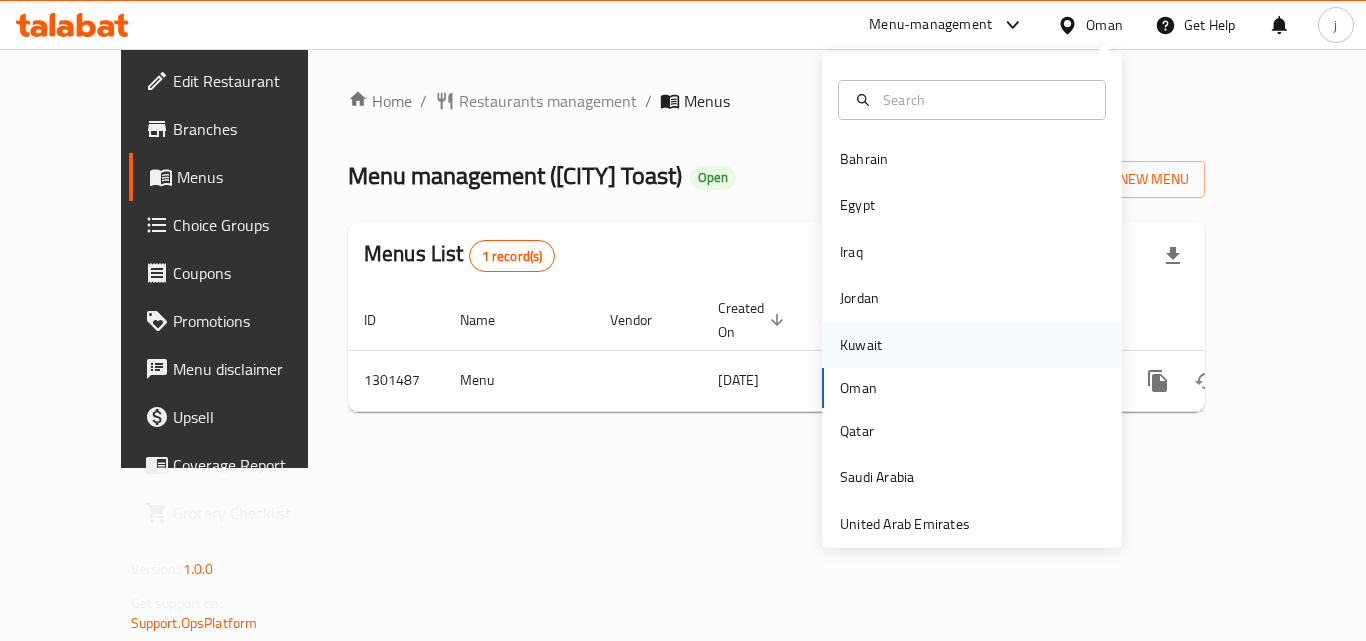 click on "Kuwait" at bounding box center (861, 345) 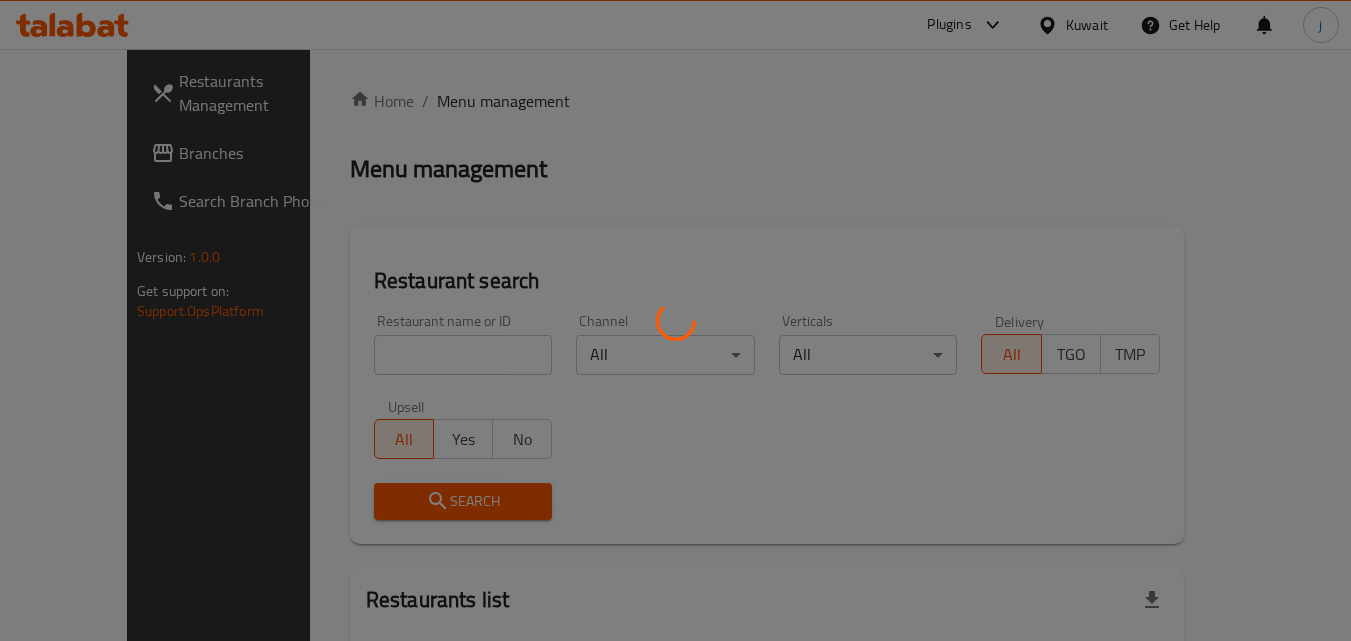 click at bounding box center [675, 320] 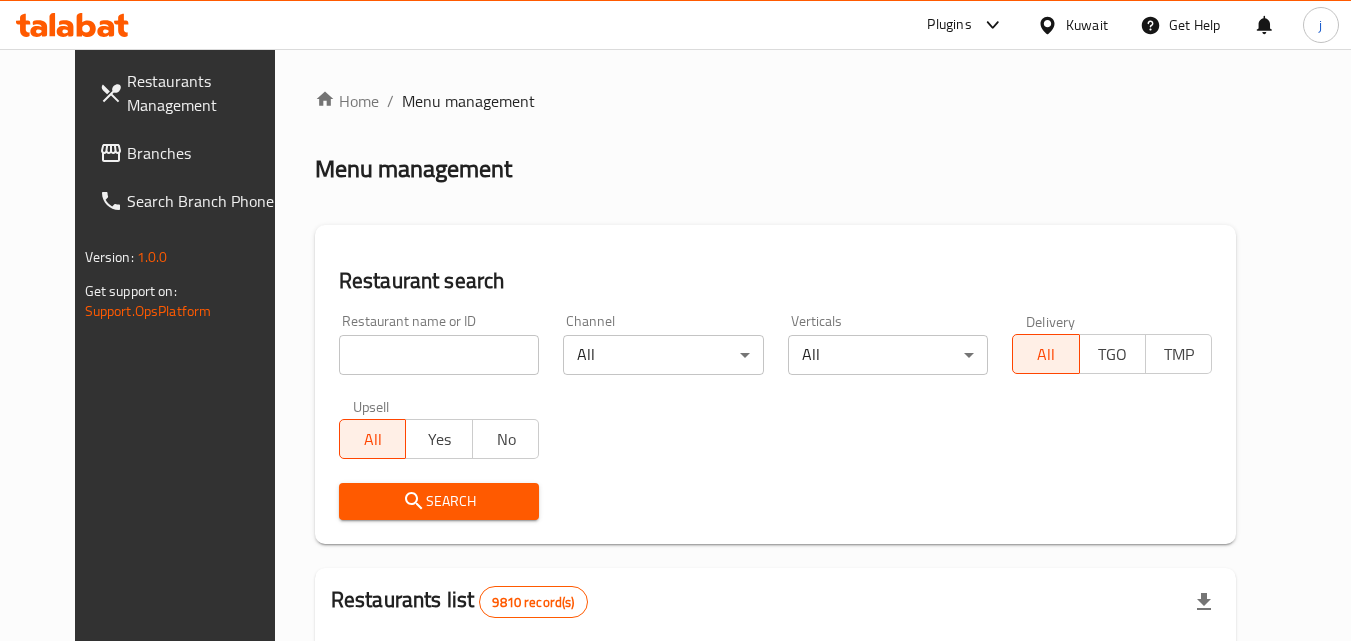 click on "Restaurants Management" at bounding box center (192, 93) 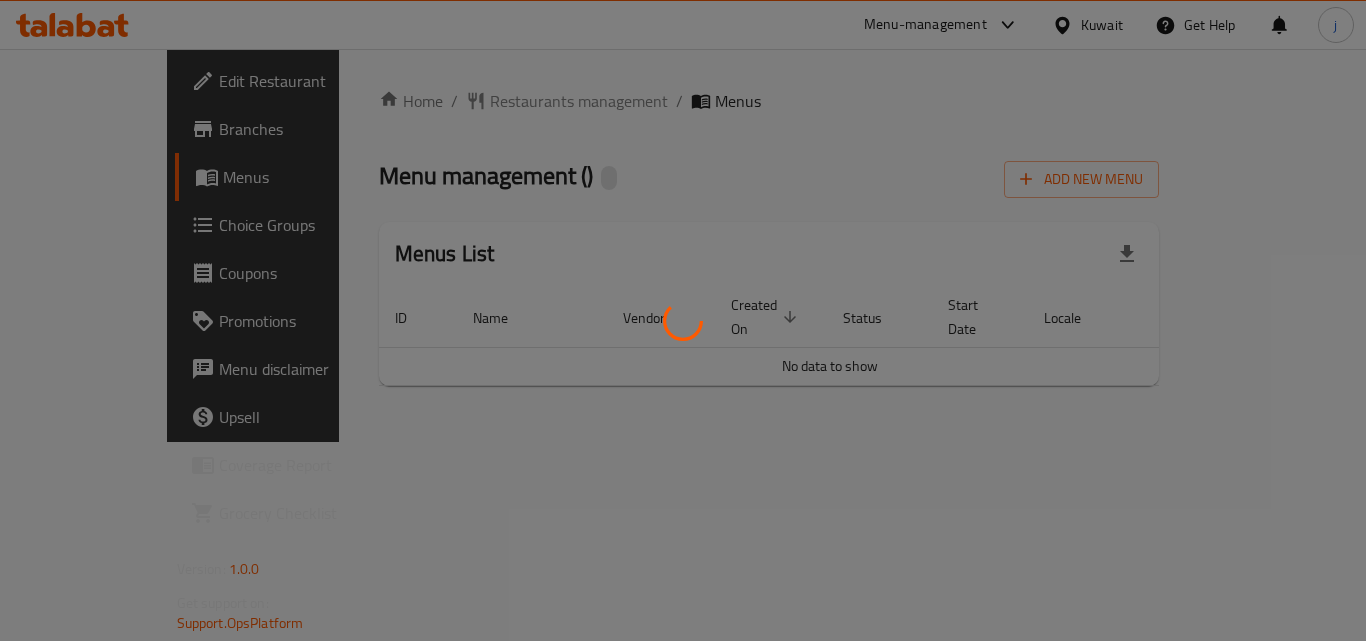 scroll, scrollTop: 0, scrollLeft: 0, axis: both 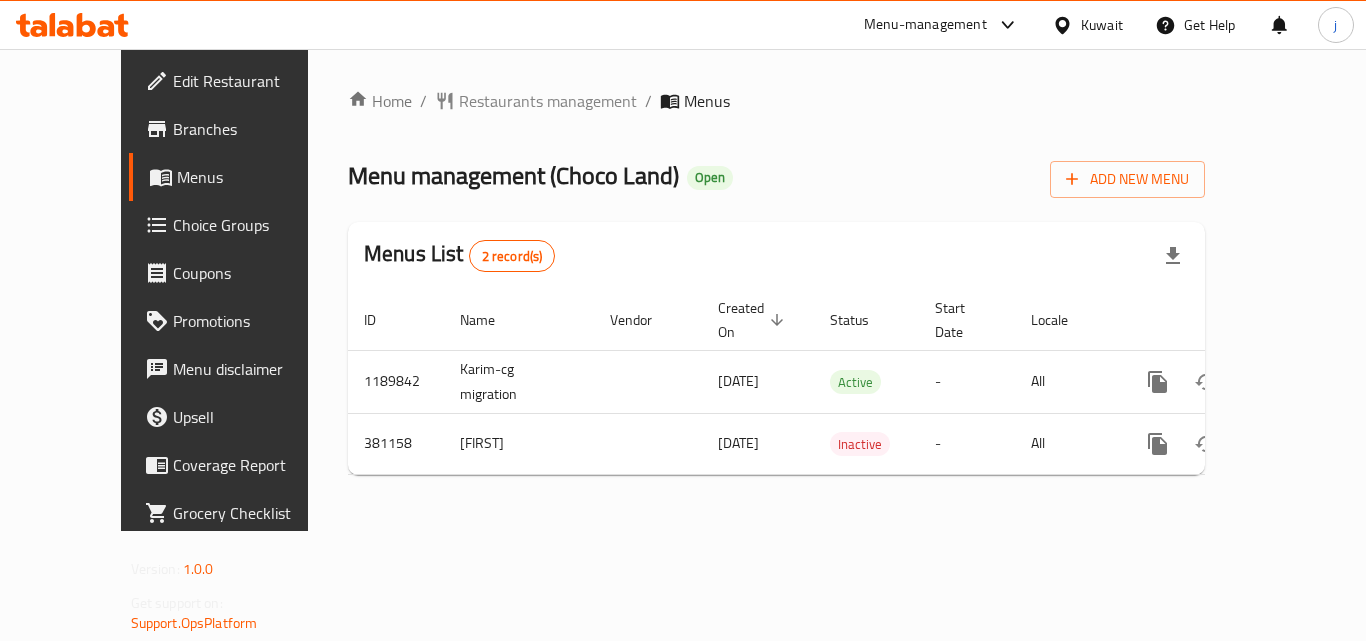 click on "Edit Restaurant" at bounding box center (253, 81) 